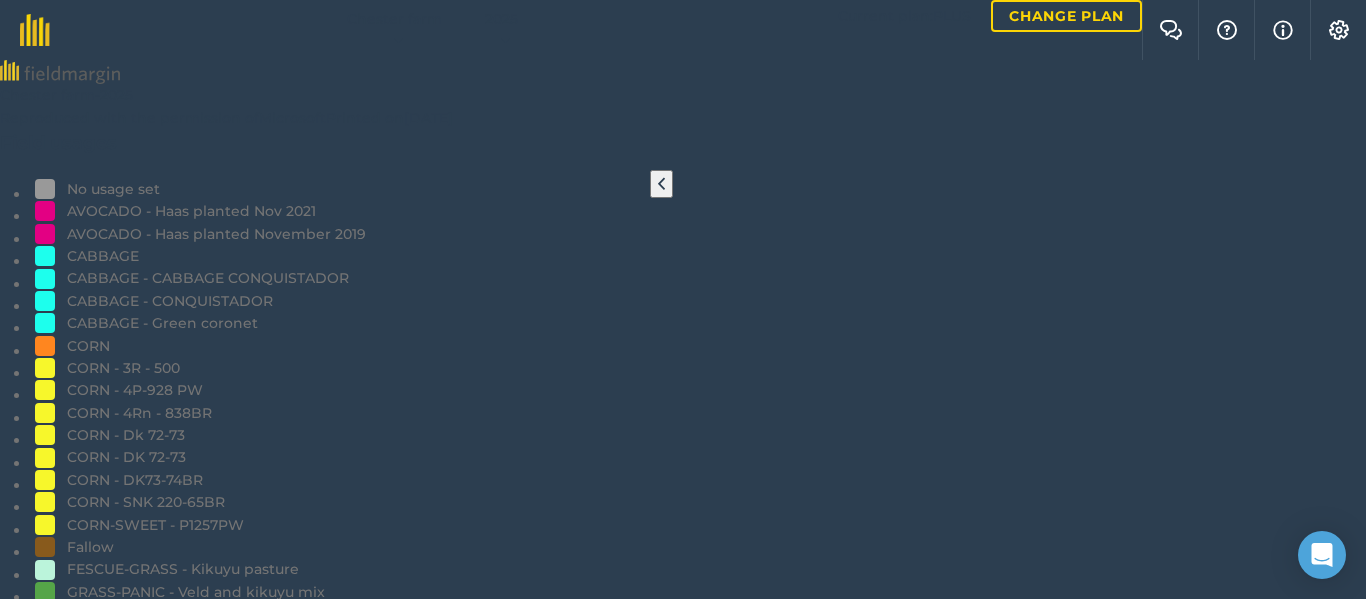 scroll, scrollTop: 0, scrollLeft: 0, axis: both 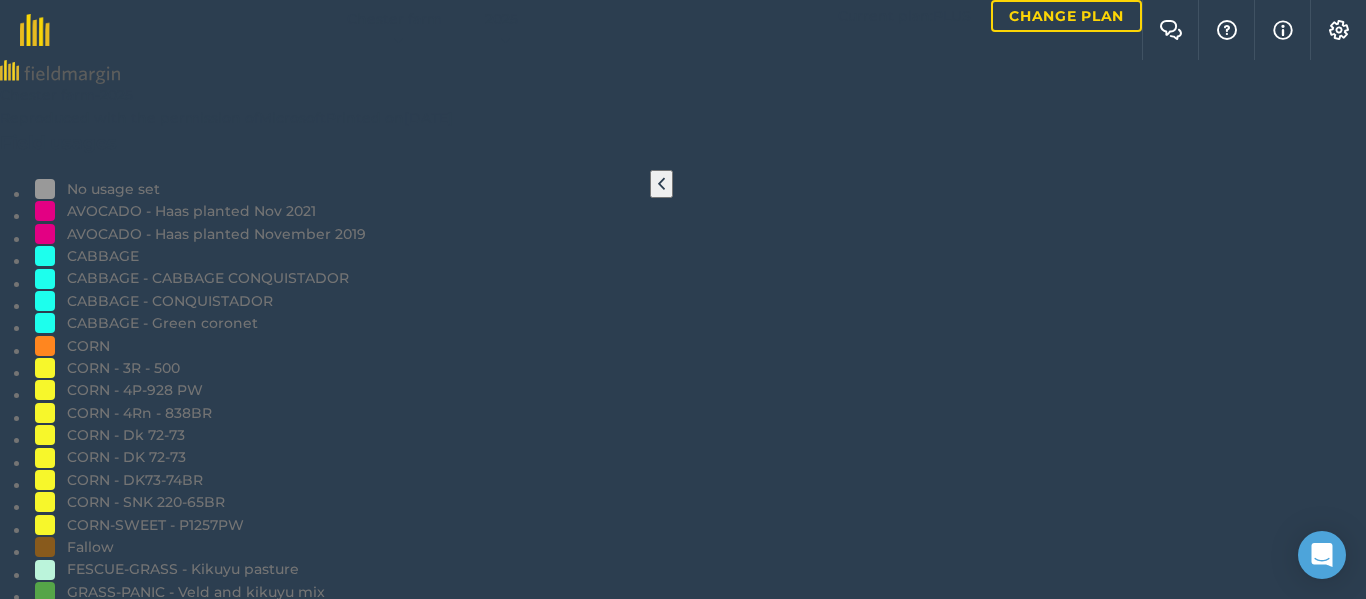 click on "+" at bounding box center (32, 13341) 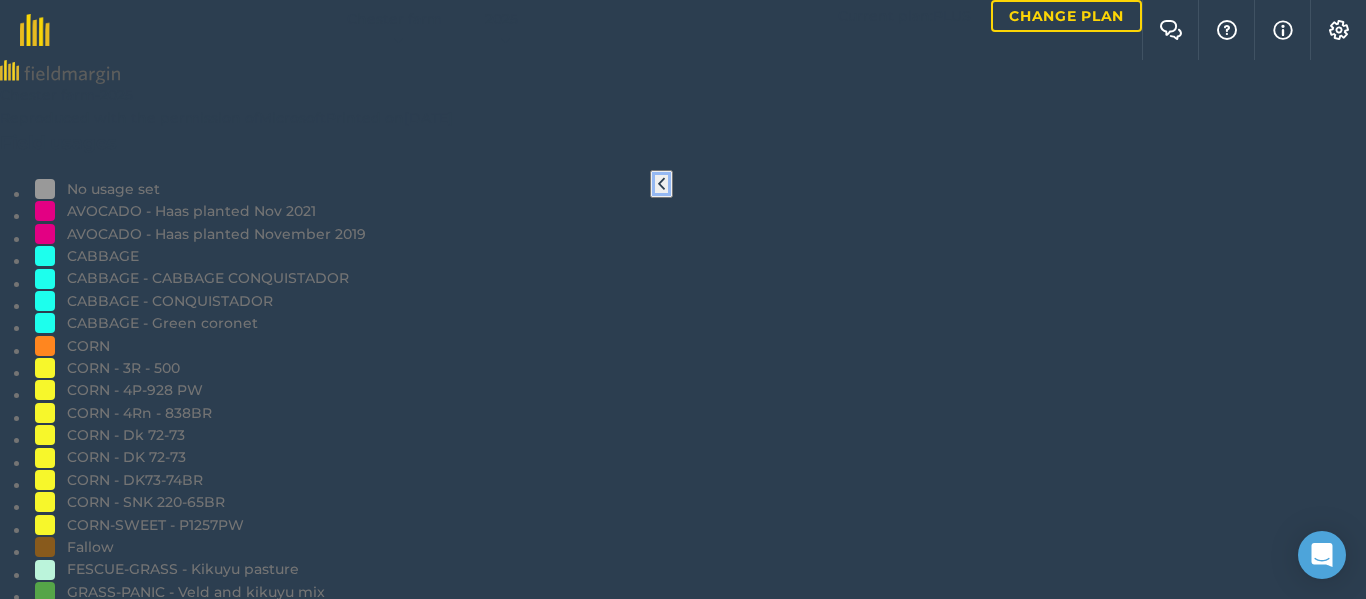 click at bounding box center [661, 184] 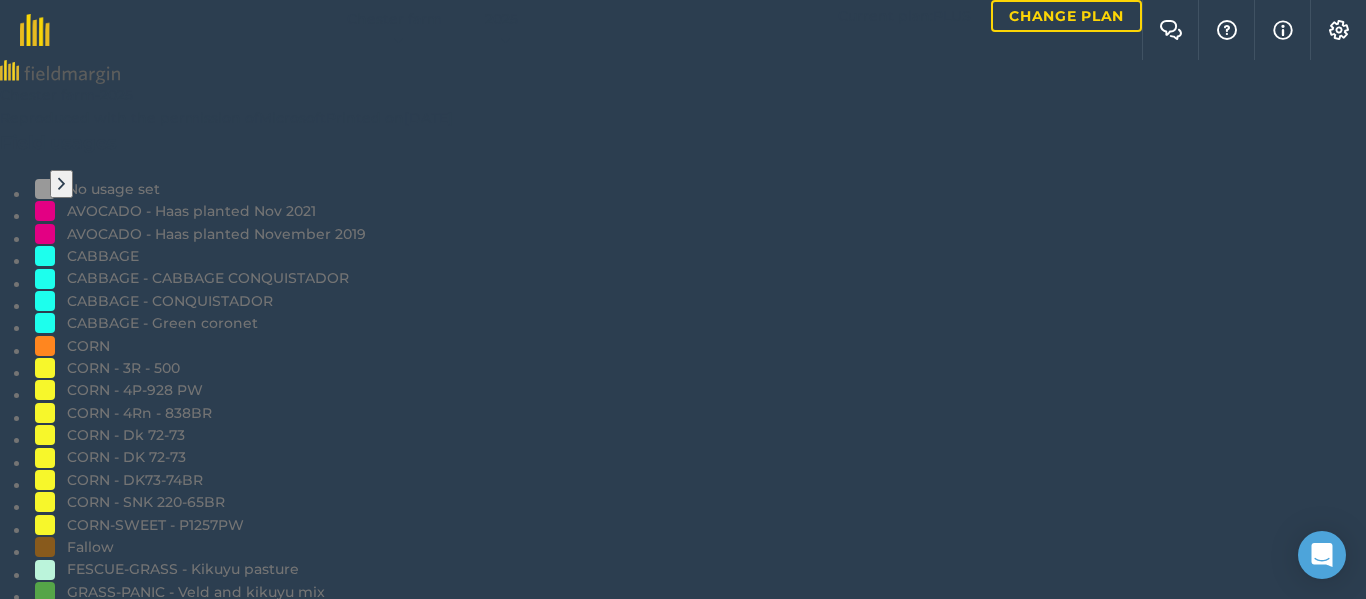 click on "+" at bounding box center [32, 12495] 